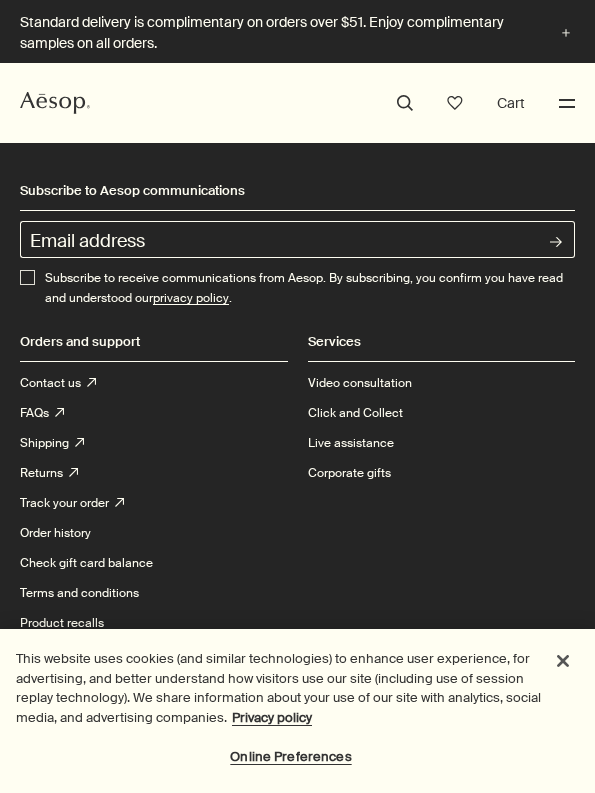 scroll, scrollTop: 0, scrollLeft: 0, axis: both 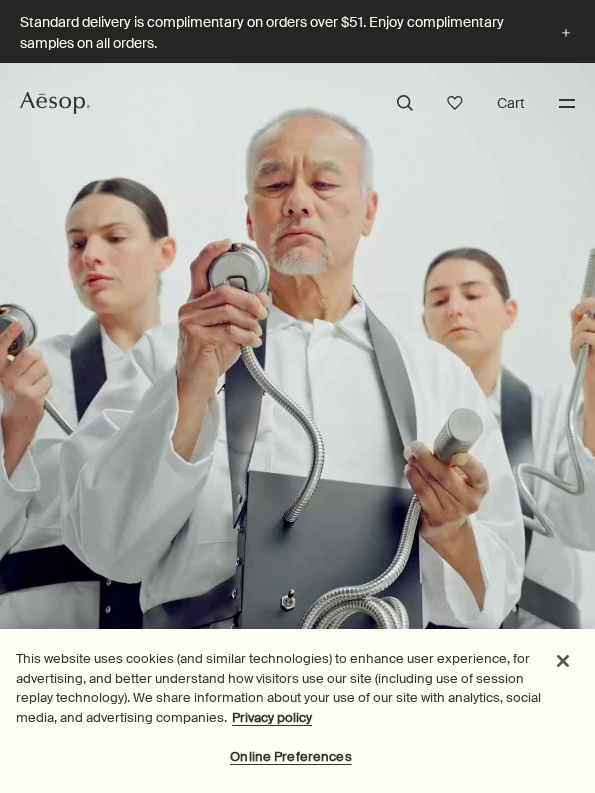 click on "Menu" at bounding box center [567, 103] 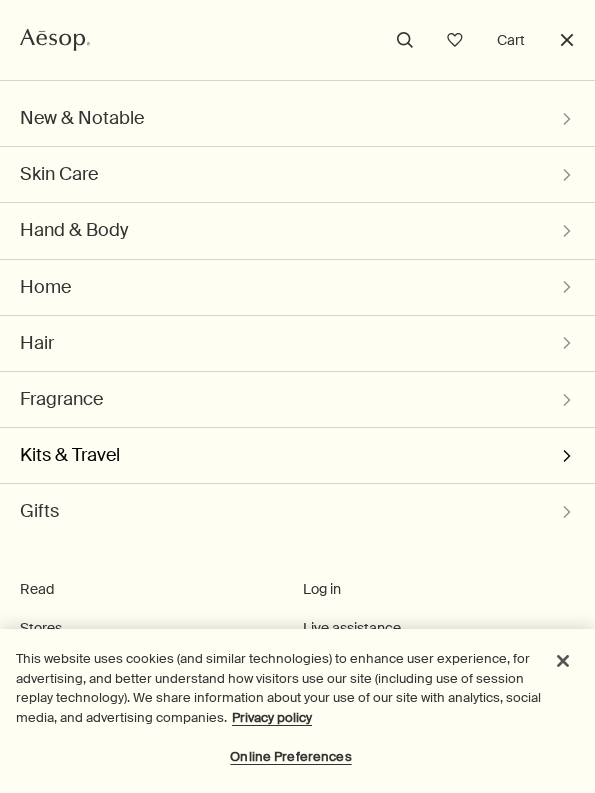 click on "Kits & Travel chevron" at bounding box center [297, 455] 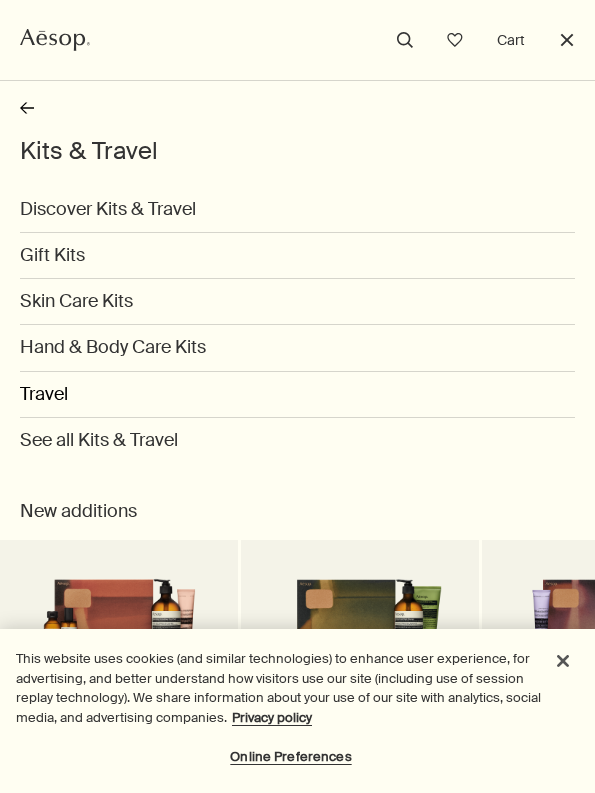 click on "Travel" at bounding box center [297, 395] 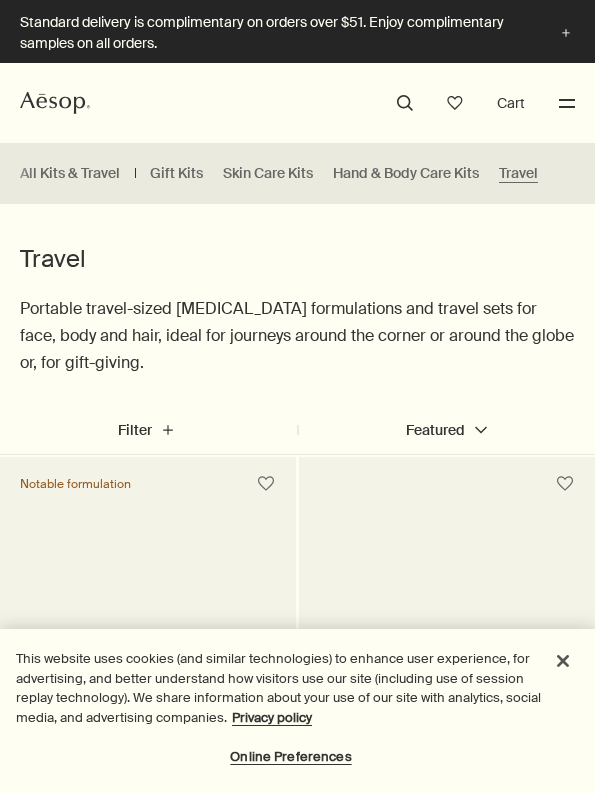 scroll, scrollTop: 0, scrollLeft: 0, axis: both 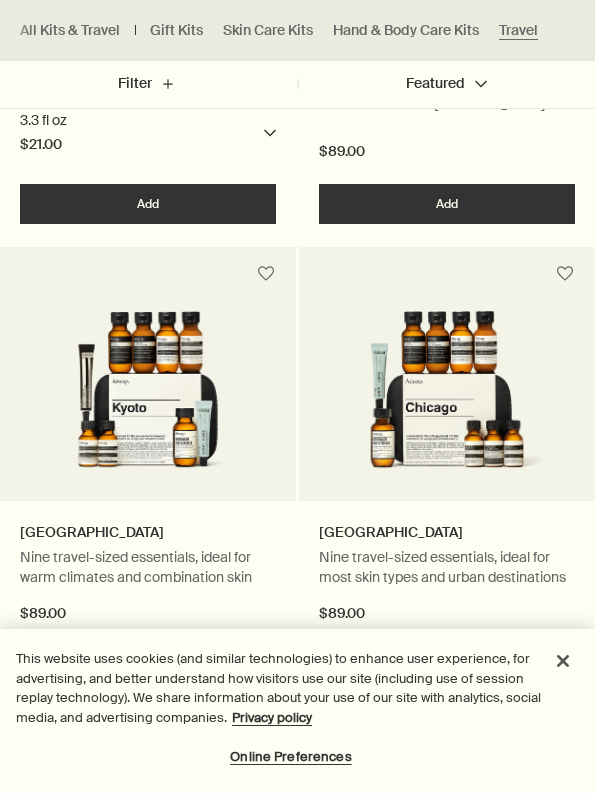 click on "Nine travel-sized essentials, ideal for warm climates and combination skin" at bounding box center (148, 567) 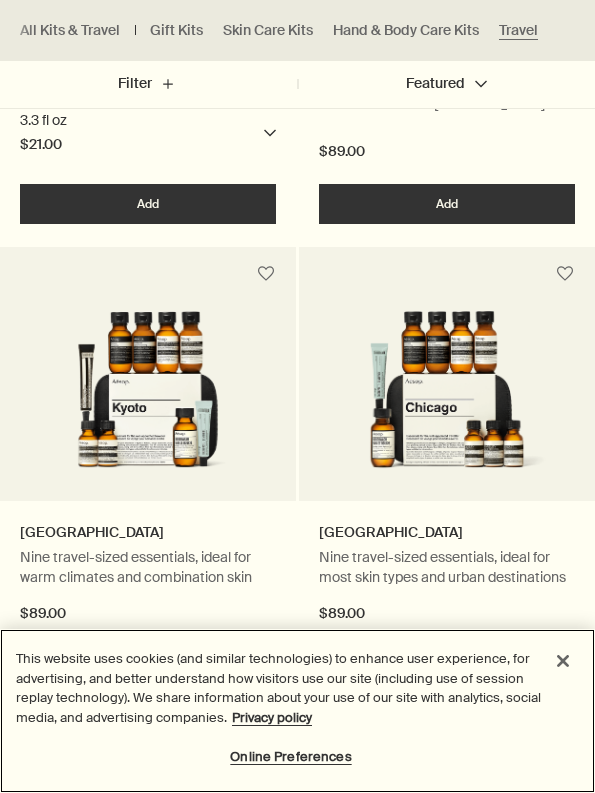 click at bounding box center (563, 661) 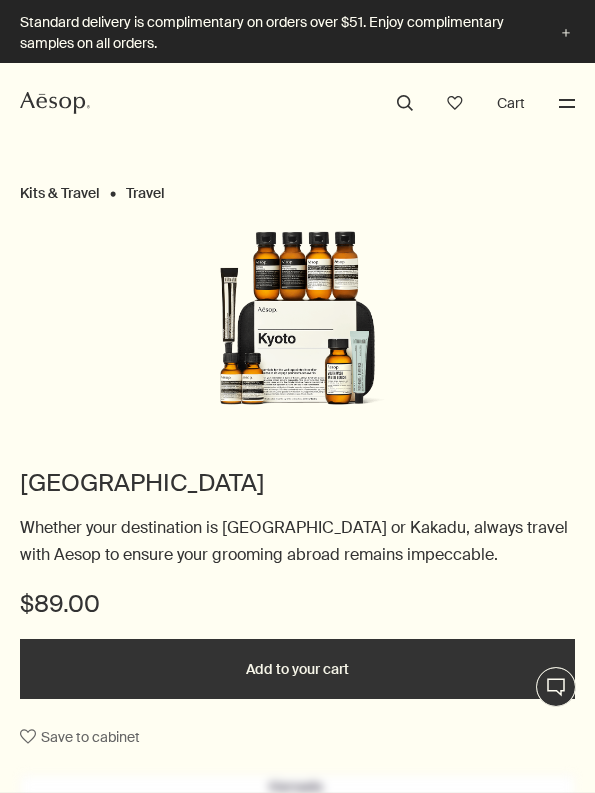 scroll, scrollTop: 0, scrollLeft: 0, axis: both 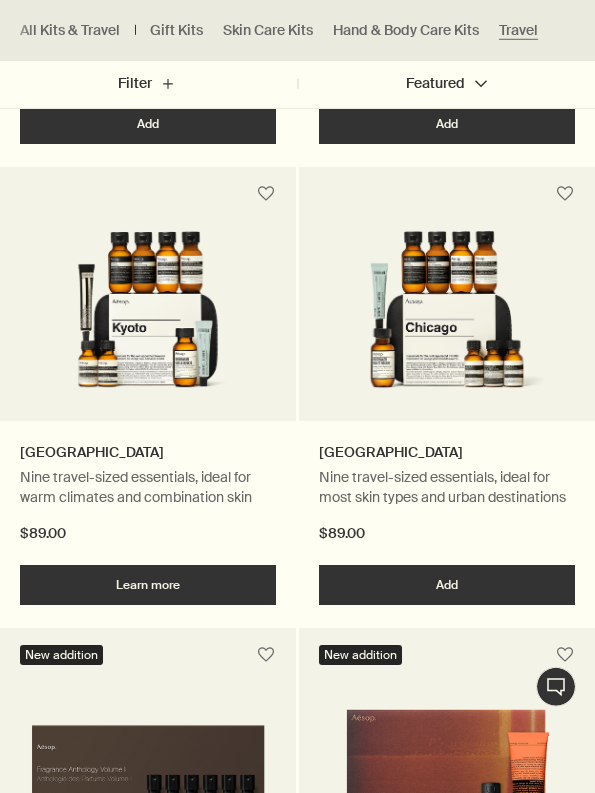 click at bounding box center [447, 321] 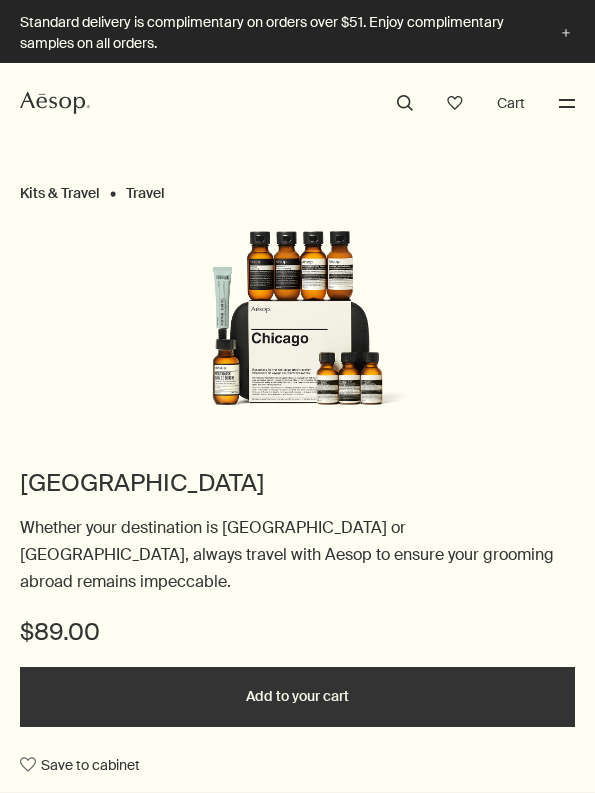 scroll, scrollTop: 0, scrollLeft: 0, axis: both 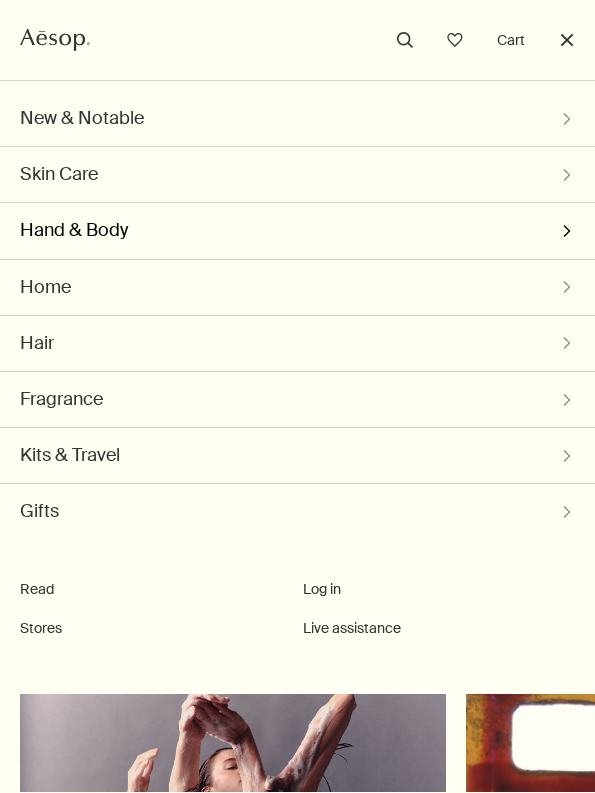 click on "Hand & Body chevron" at bounding box center [297, 230] 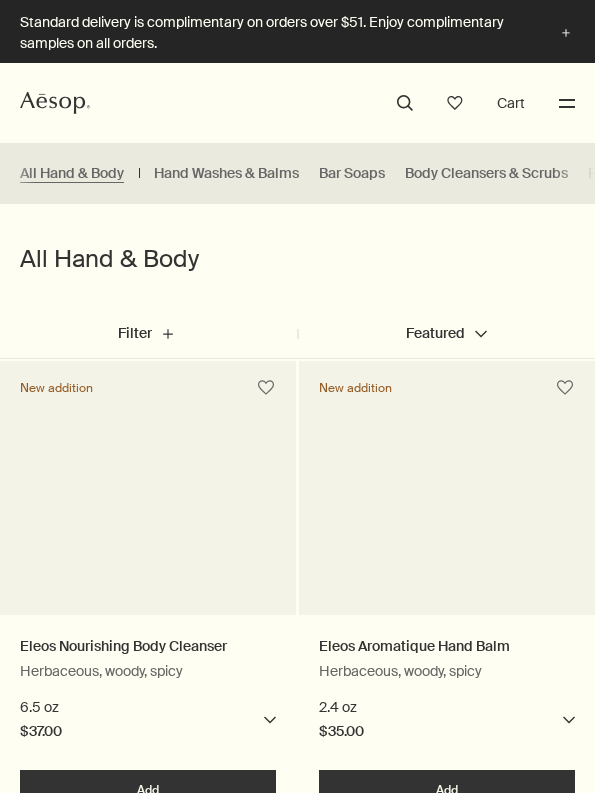 select on "B500BT21" 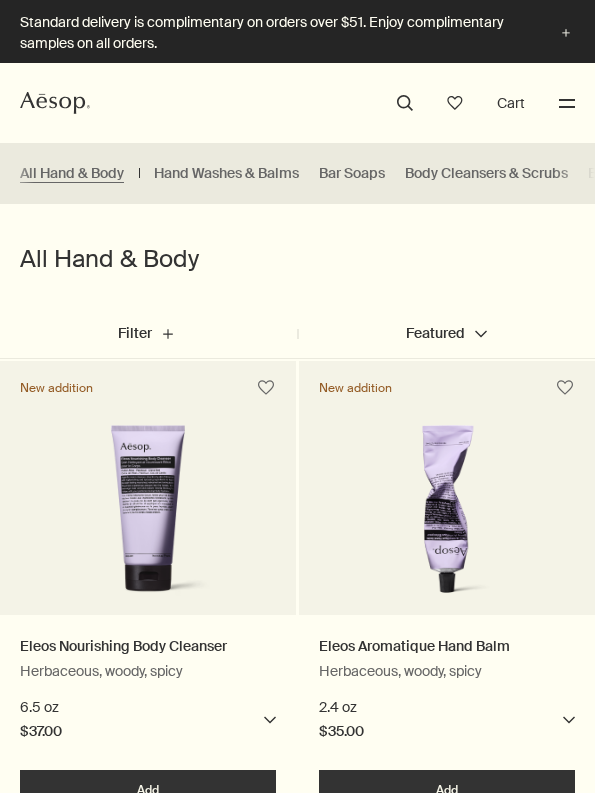 scroll, scrollTop: 0, scrollLeft: 0, axis: both 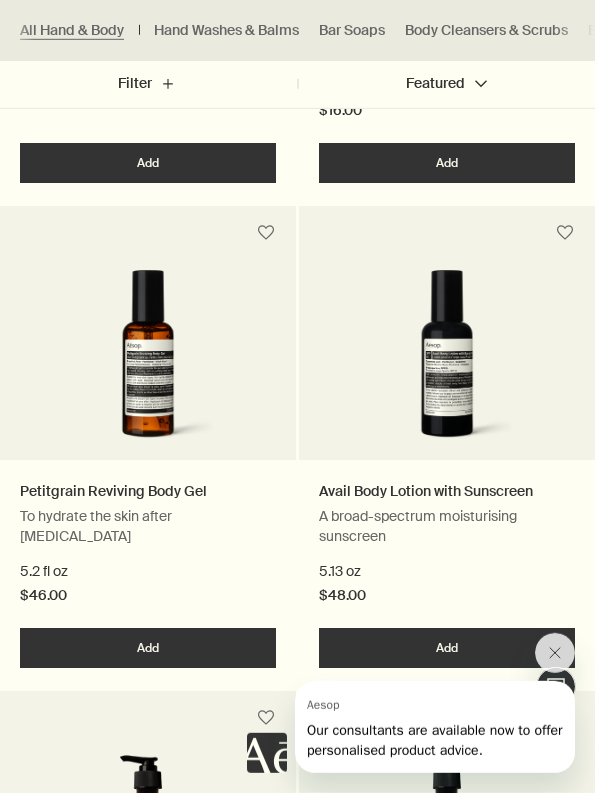click at bounding box center [447, 360] 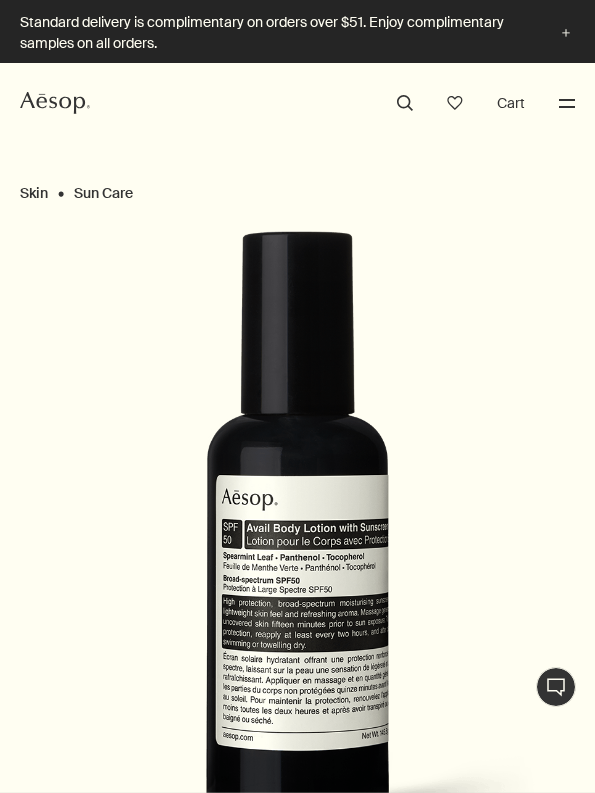 scroll, scrollTop: 0, scrollLeft: 0, axis: both 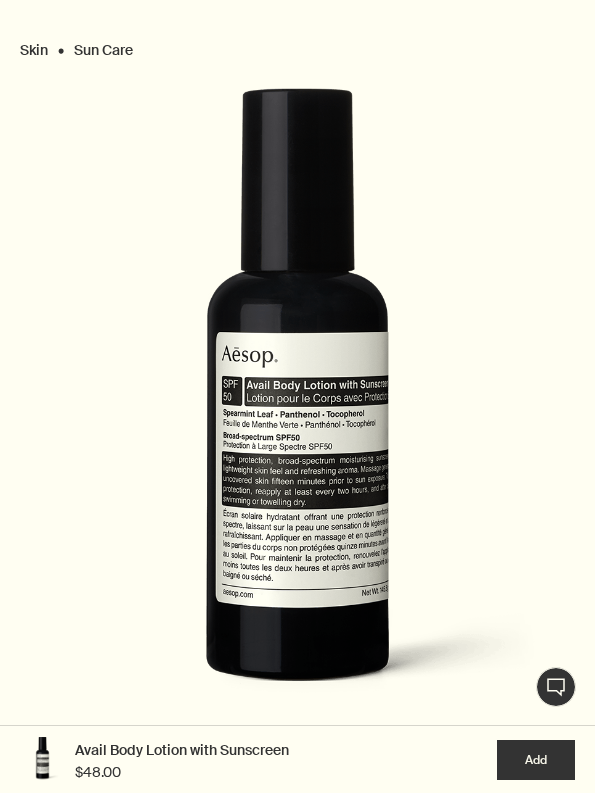 click on "Add Add to your cart" at bounding box center (536, 760) 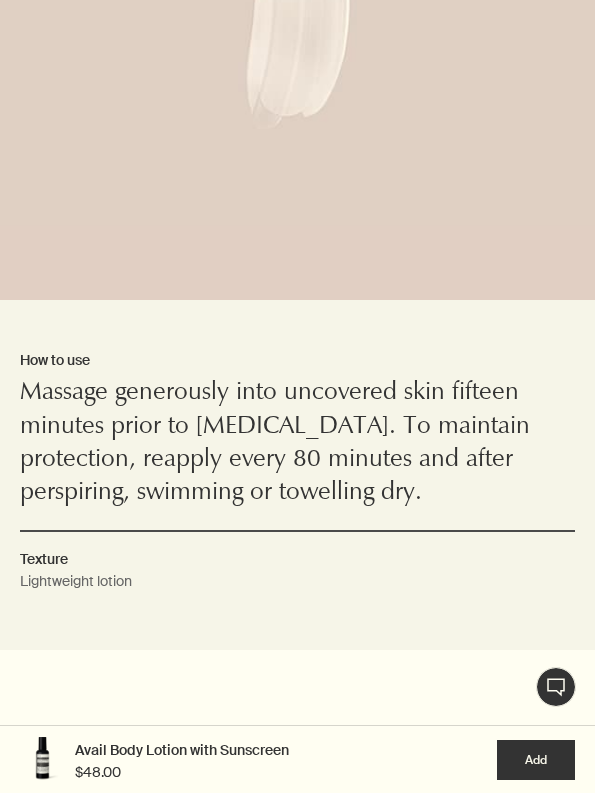 scroll, scrollTop: 2322, scrollLeft: 0, axis: vertical 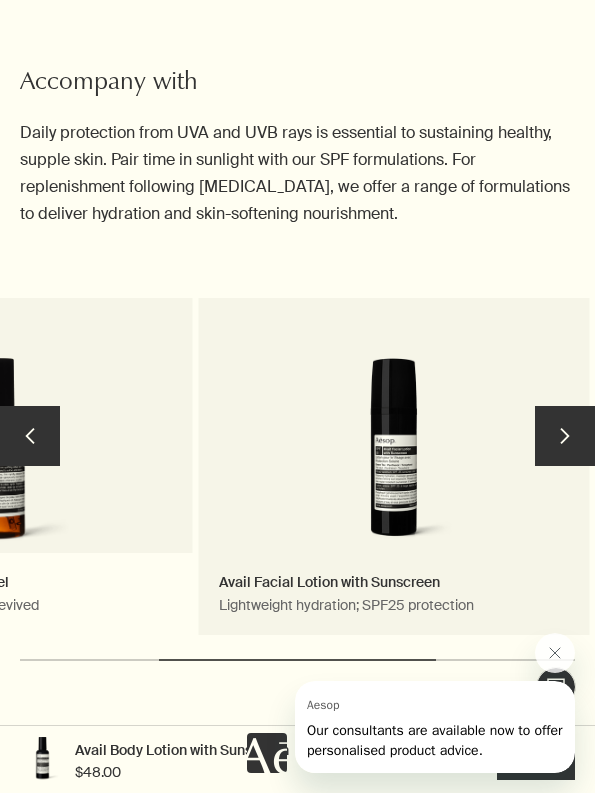 click on "Avail Facial Lotion with Sunscreen Lightweight hydration; SPF25 protection" at bounding box center (394, 467) 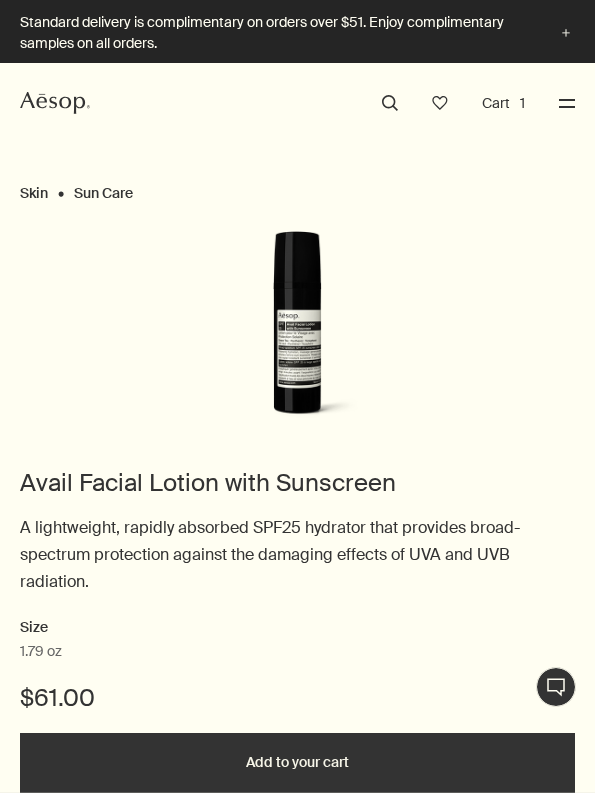 scroll, scrollTop: 0, scrollLeft: 0, axis: both 